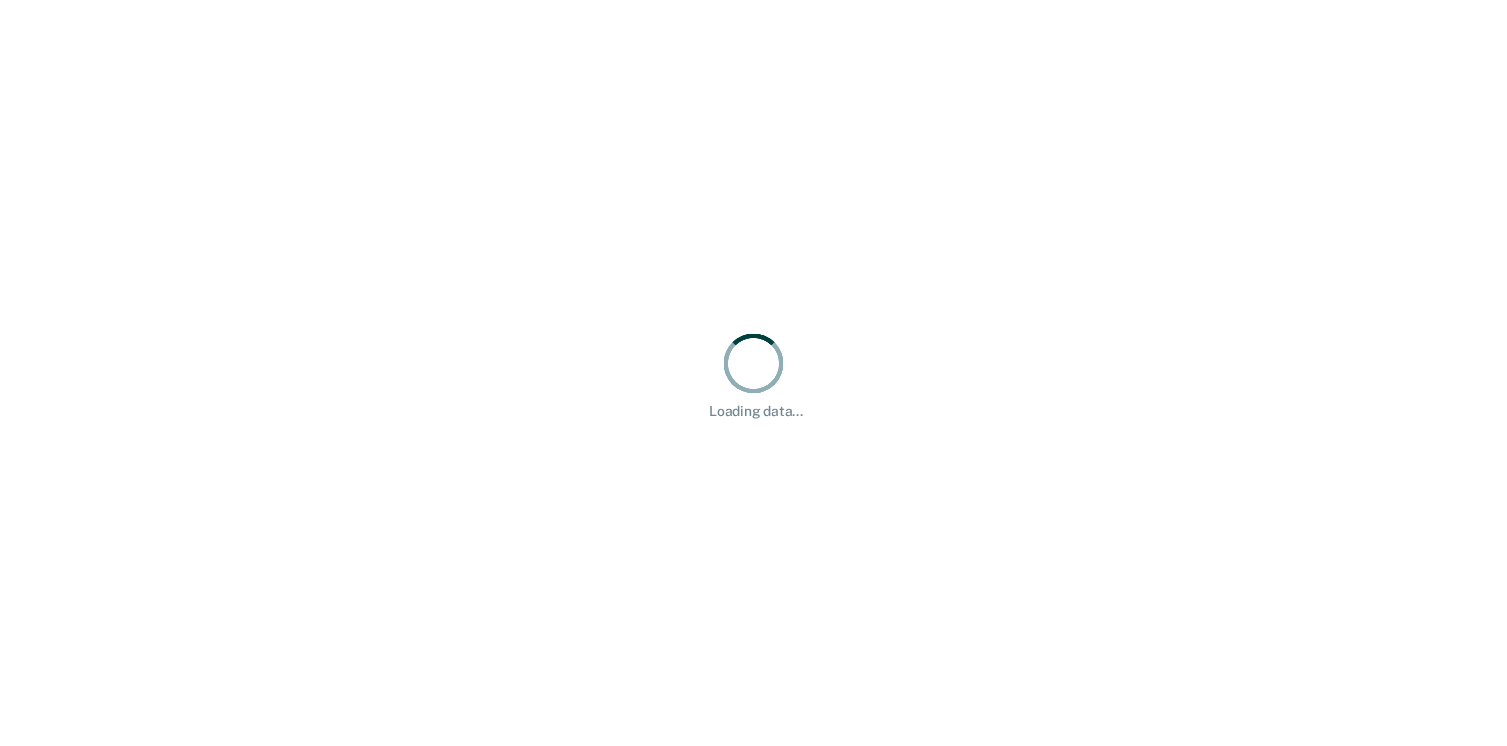 scroll, scrollTop: 0, scrollLeft: 0, axis: both 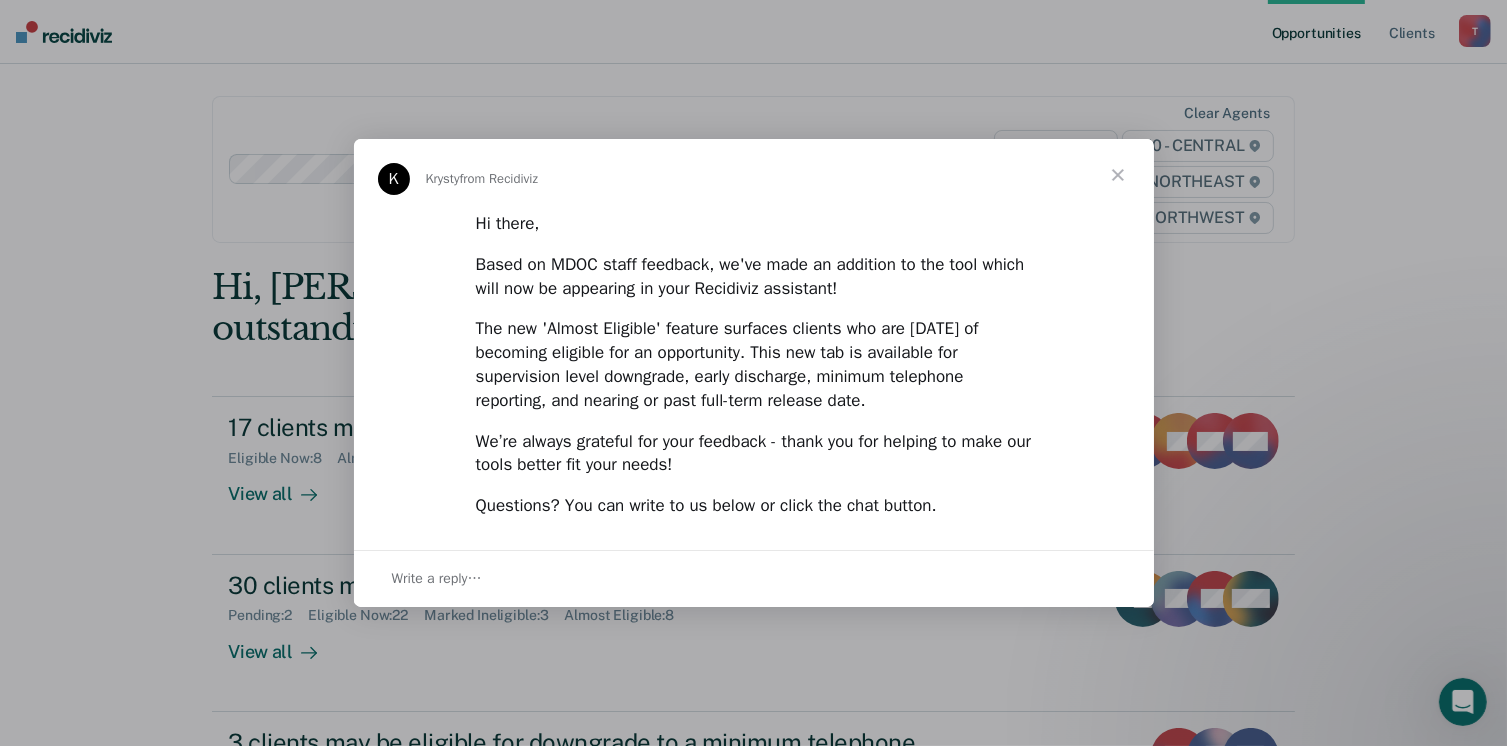 click at bounding box center (1118, 175) 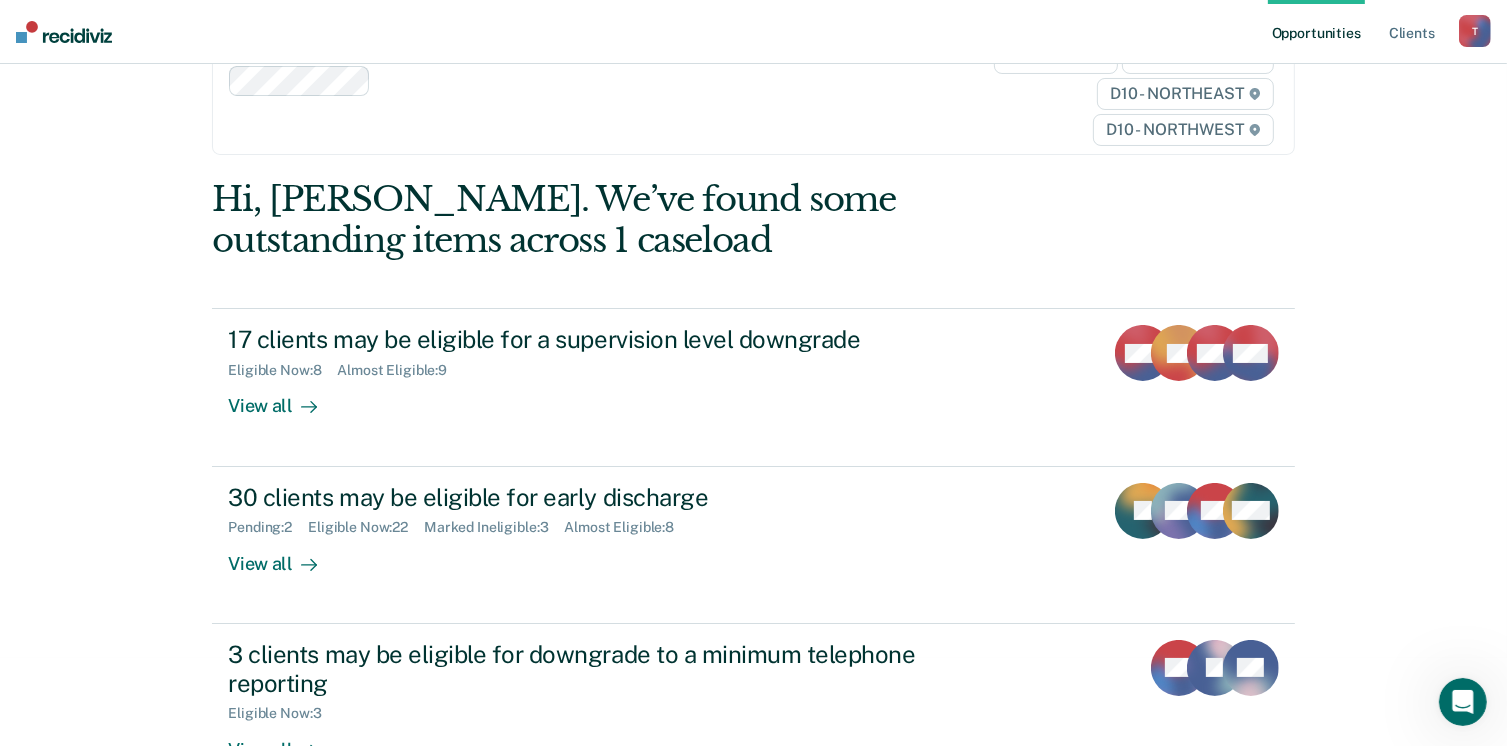 scroll, scrollTop: 150, scrollLeft: 0, axis: vertical 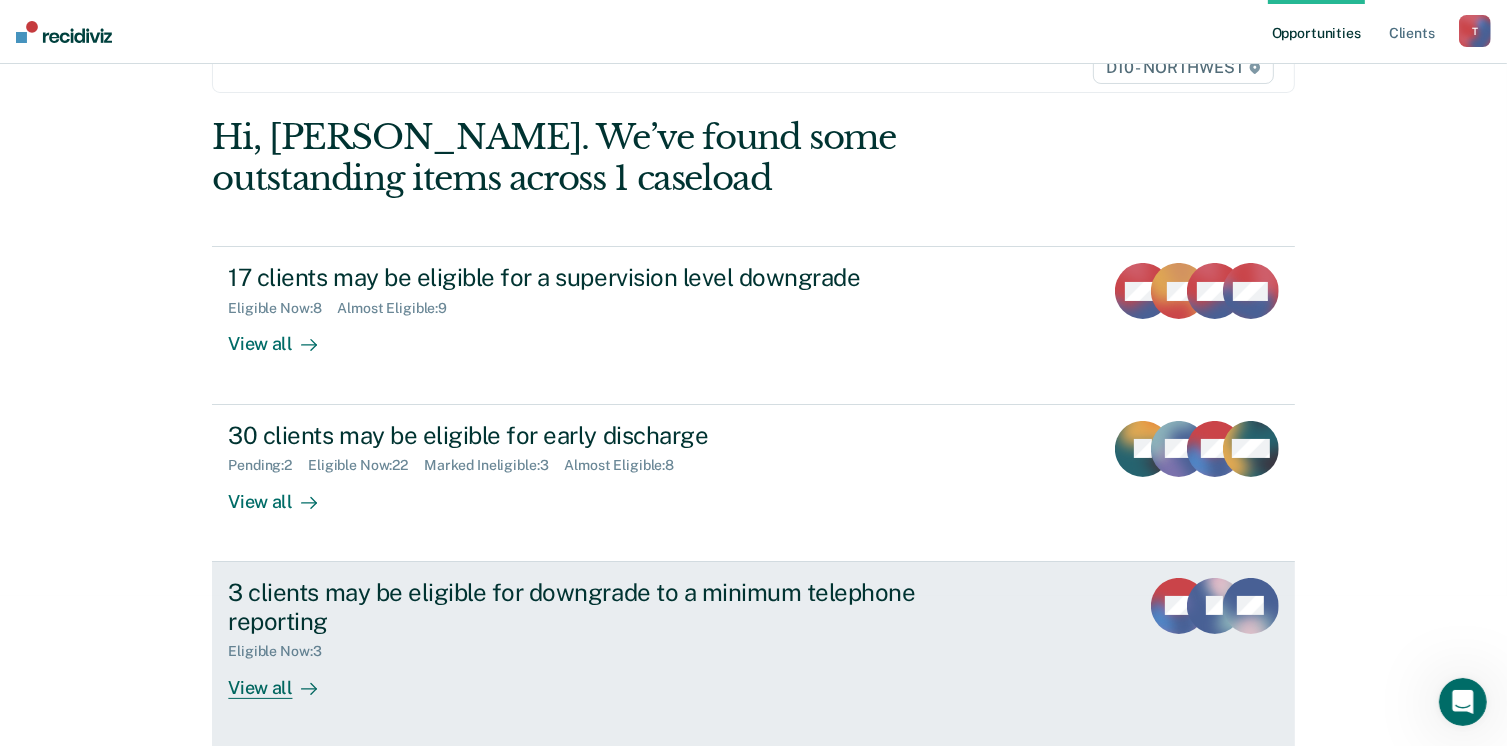 click on "View all" at bounding box center (284, 679) 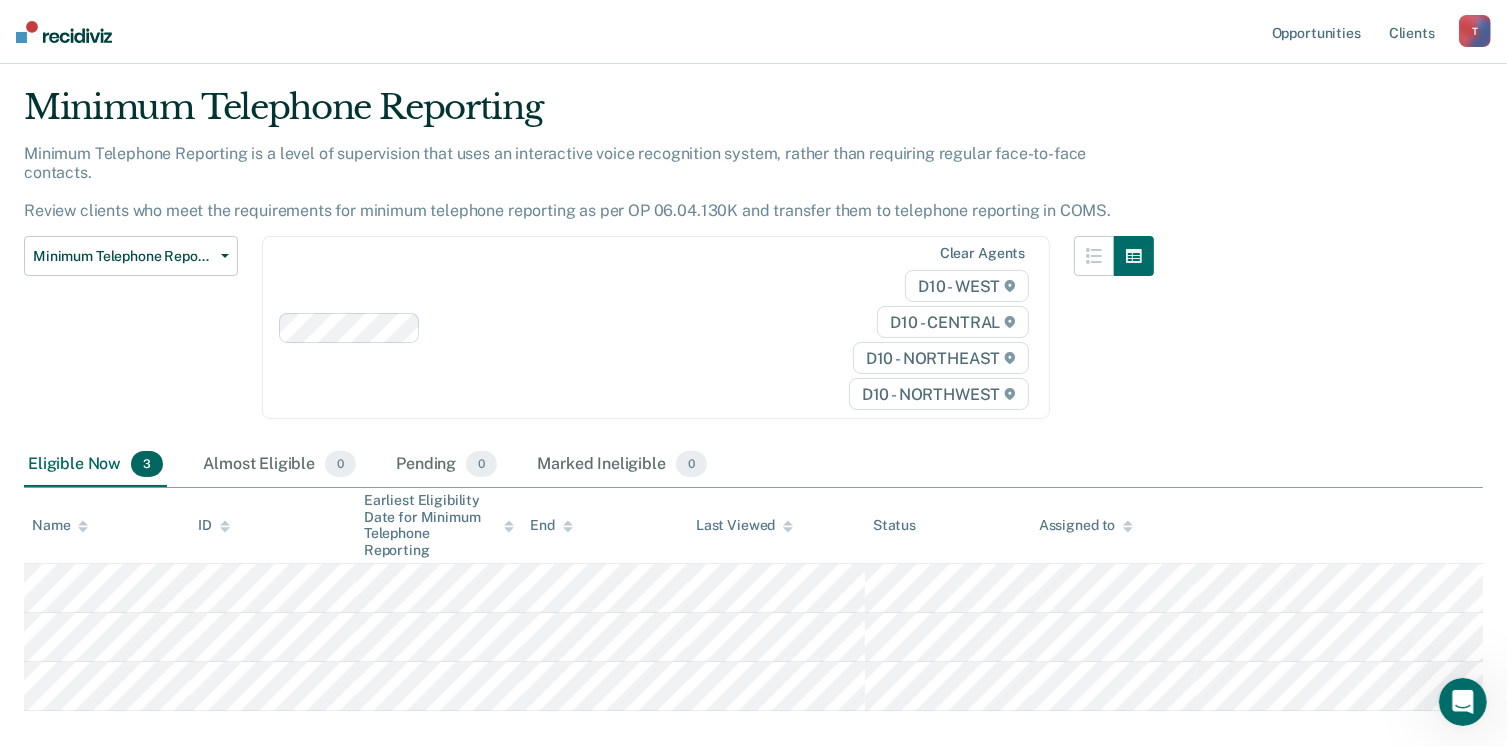 scroll, scrollTop: 52, scrollLeft: 0, axis: vertical 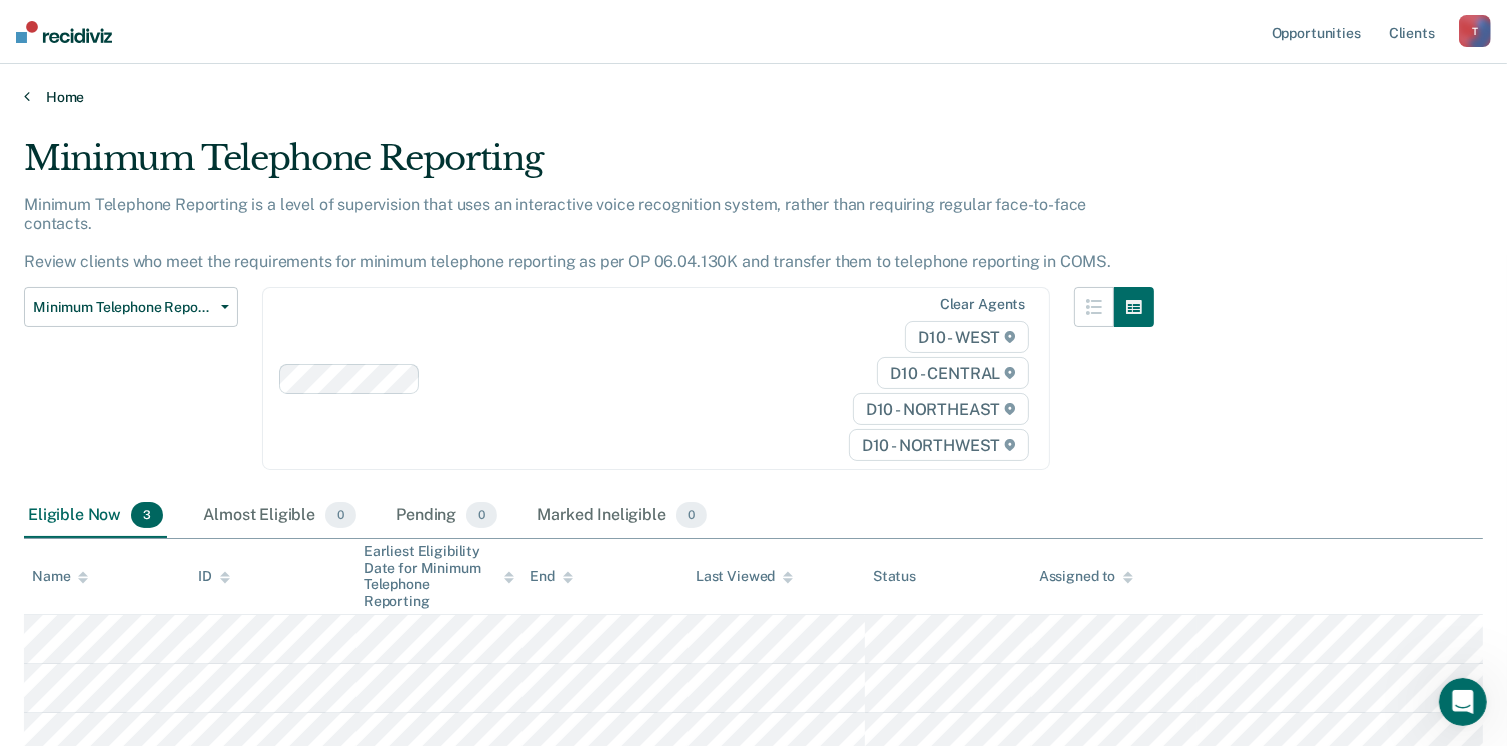 click on "Home" at bounding box center (753, 97) 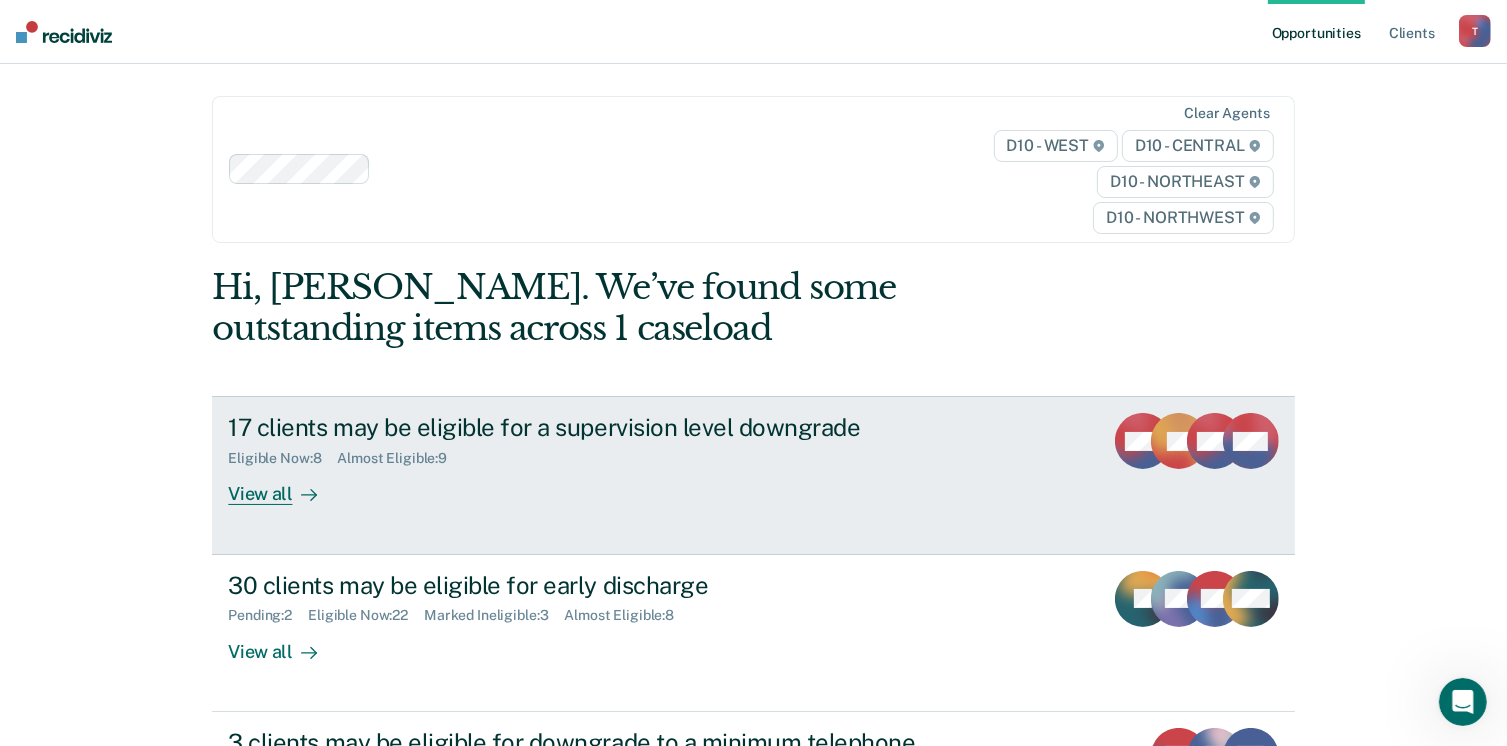 click on "View all" at bounding box center (284, 486) 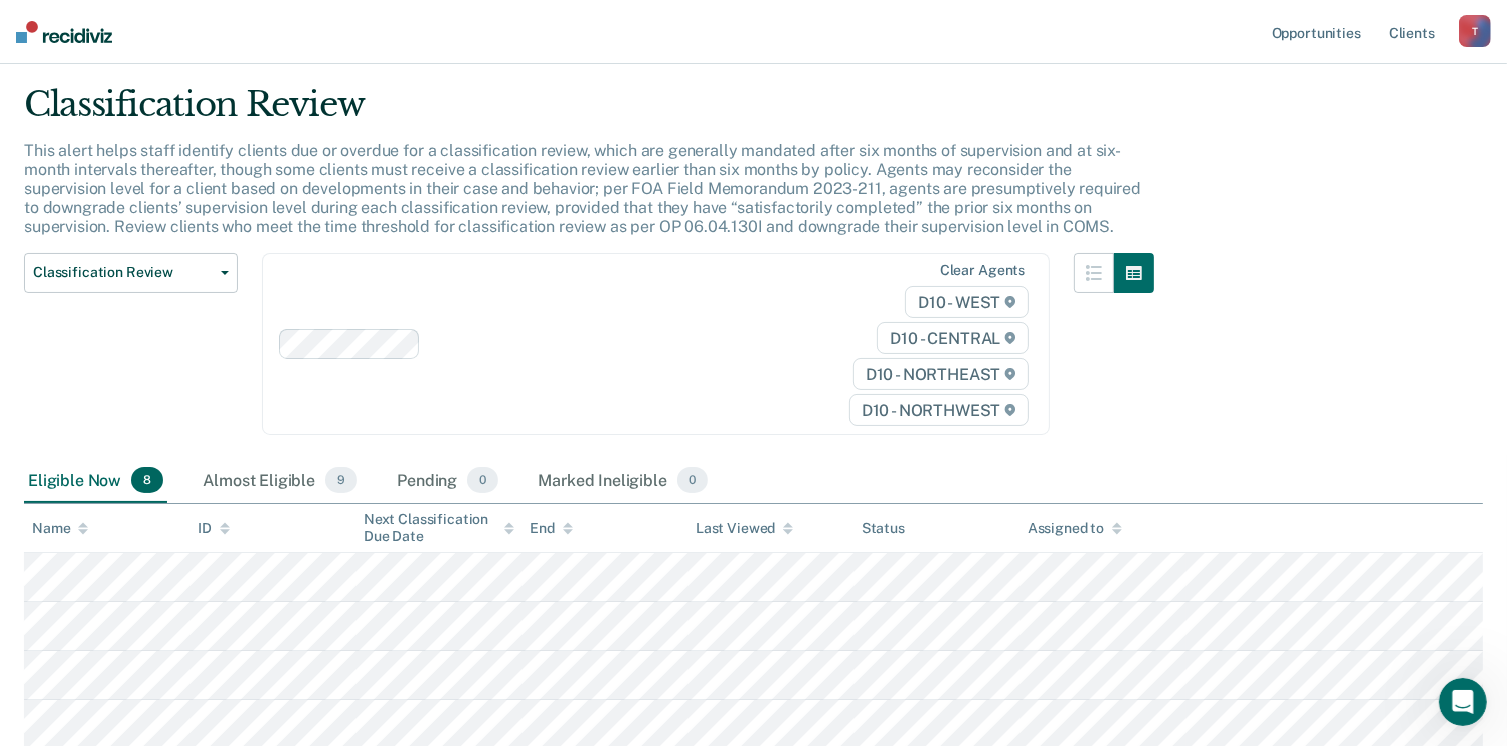 scroll, scrollTop: 56, scrollLeft: 0, axis: vertical 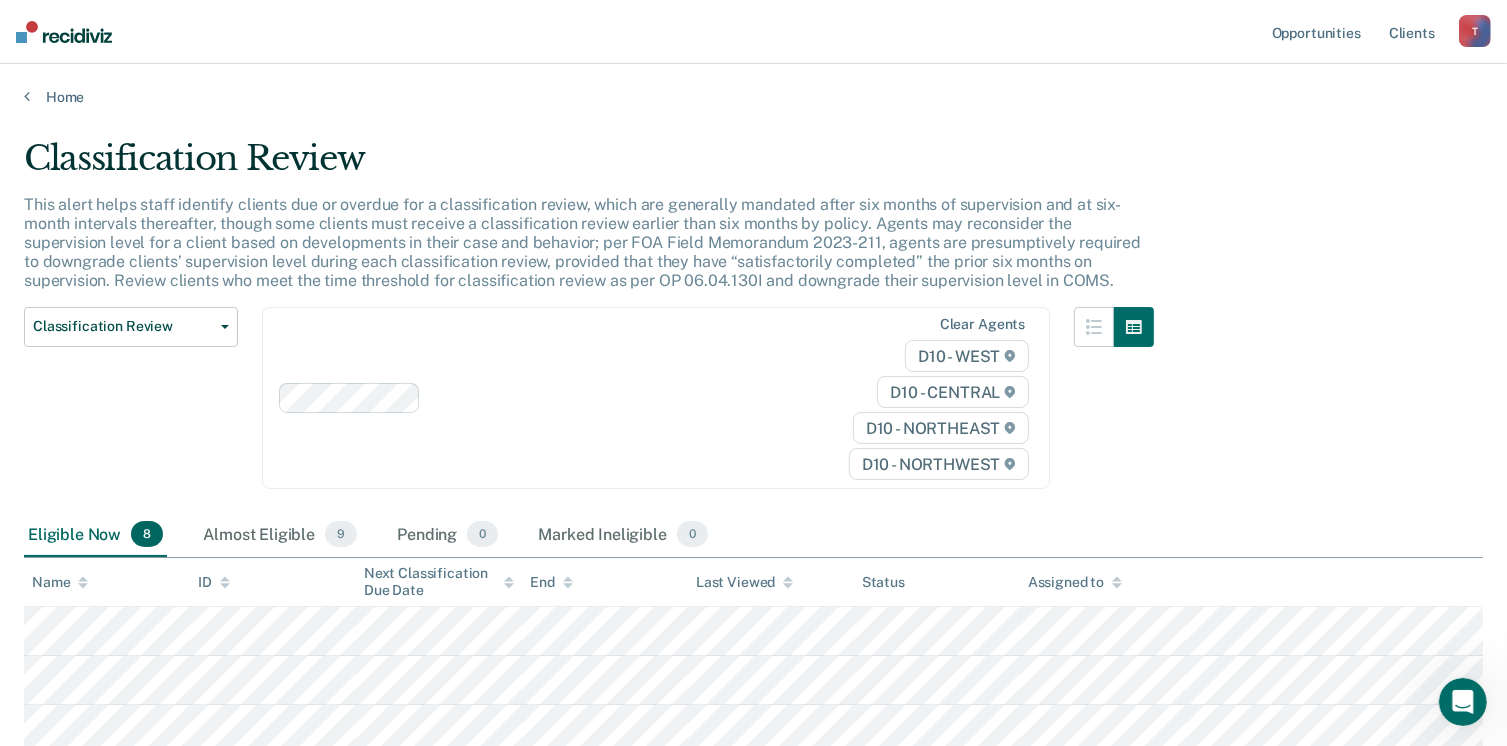 click on "Home" at bounding box center [753, 85] 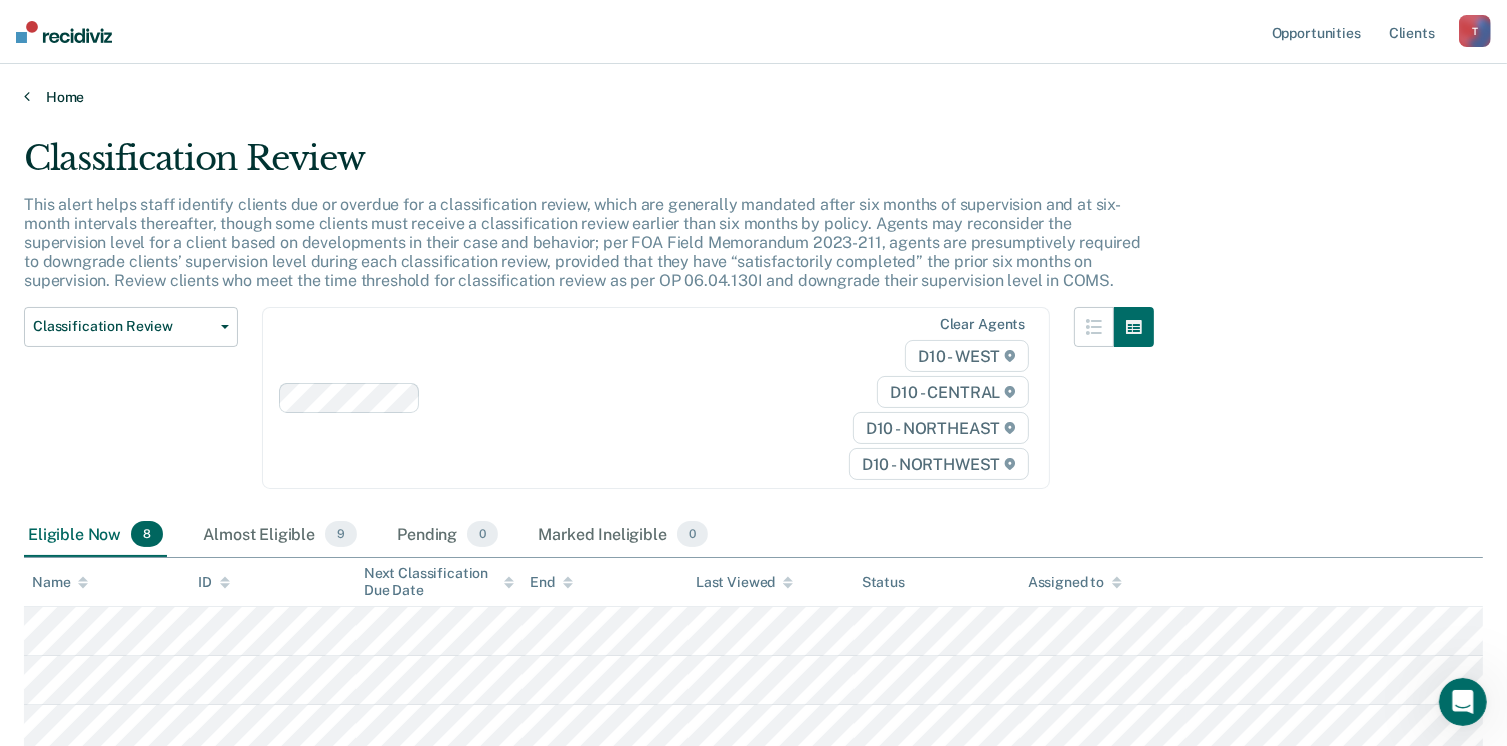 click on "Home" at bounding box center [753, 97] 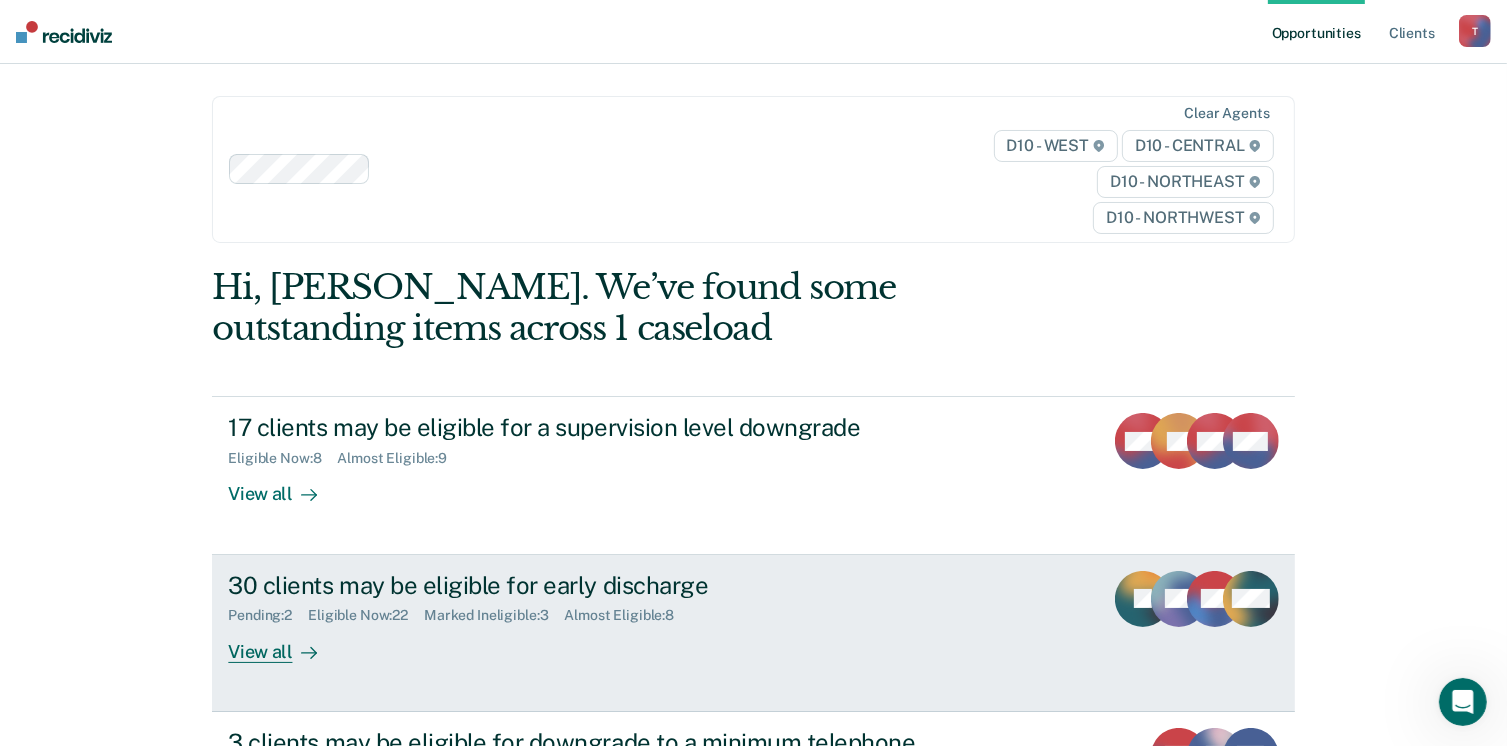 click on "View all" at bounding box center [284, 643] 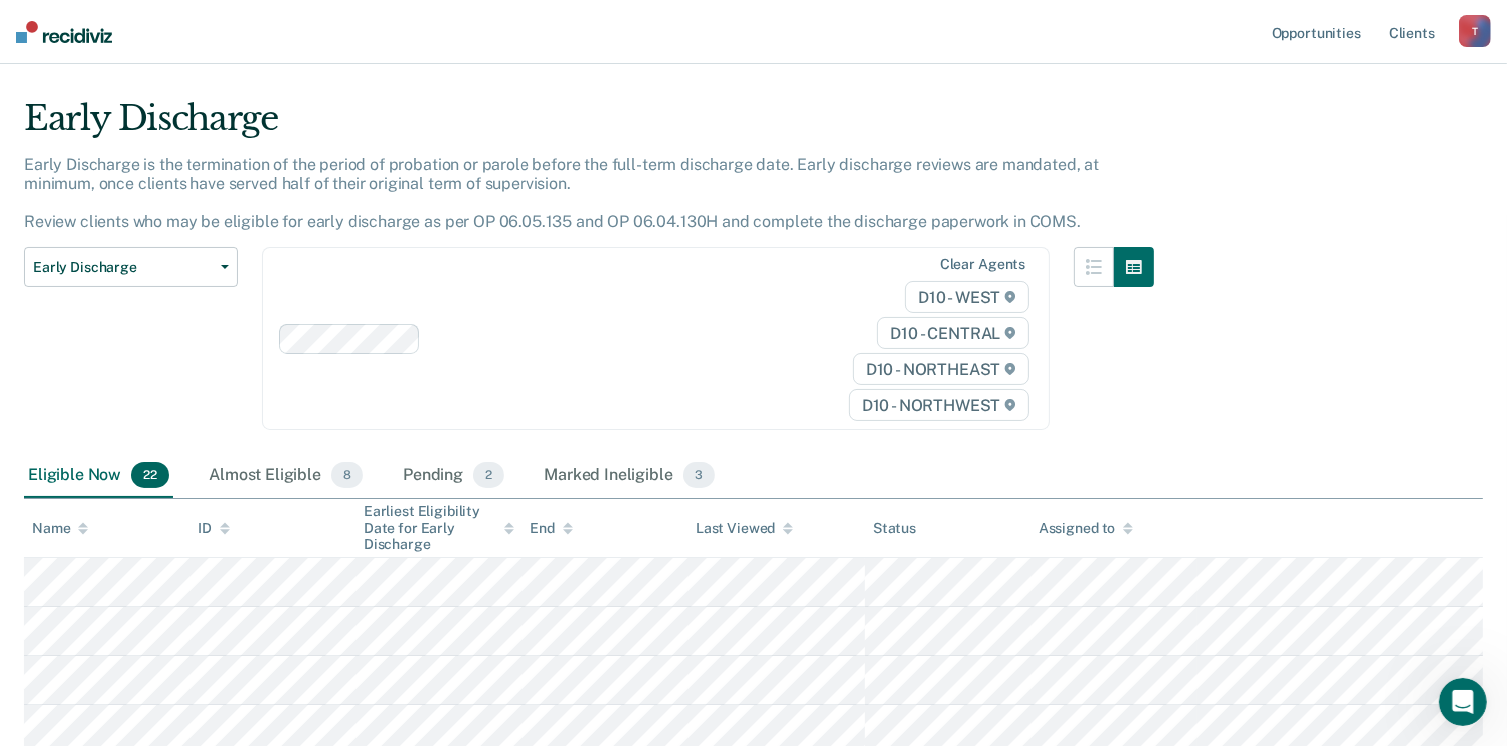 scroll, scrollTop: 80, scrollLeft: 0, axis: vertical 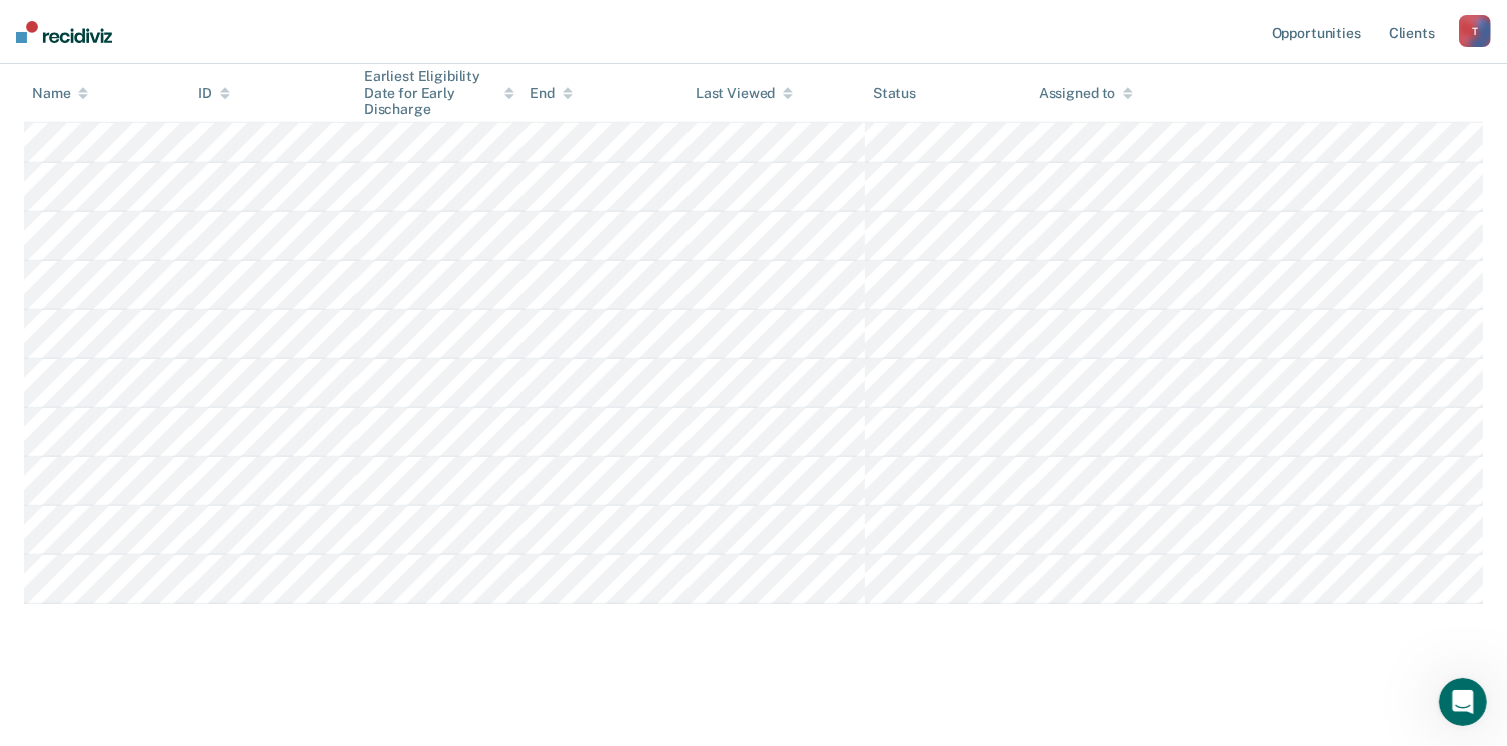 click on "T" at bounding box center [1475, 31] 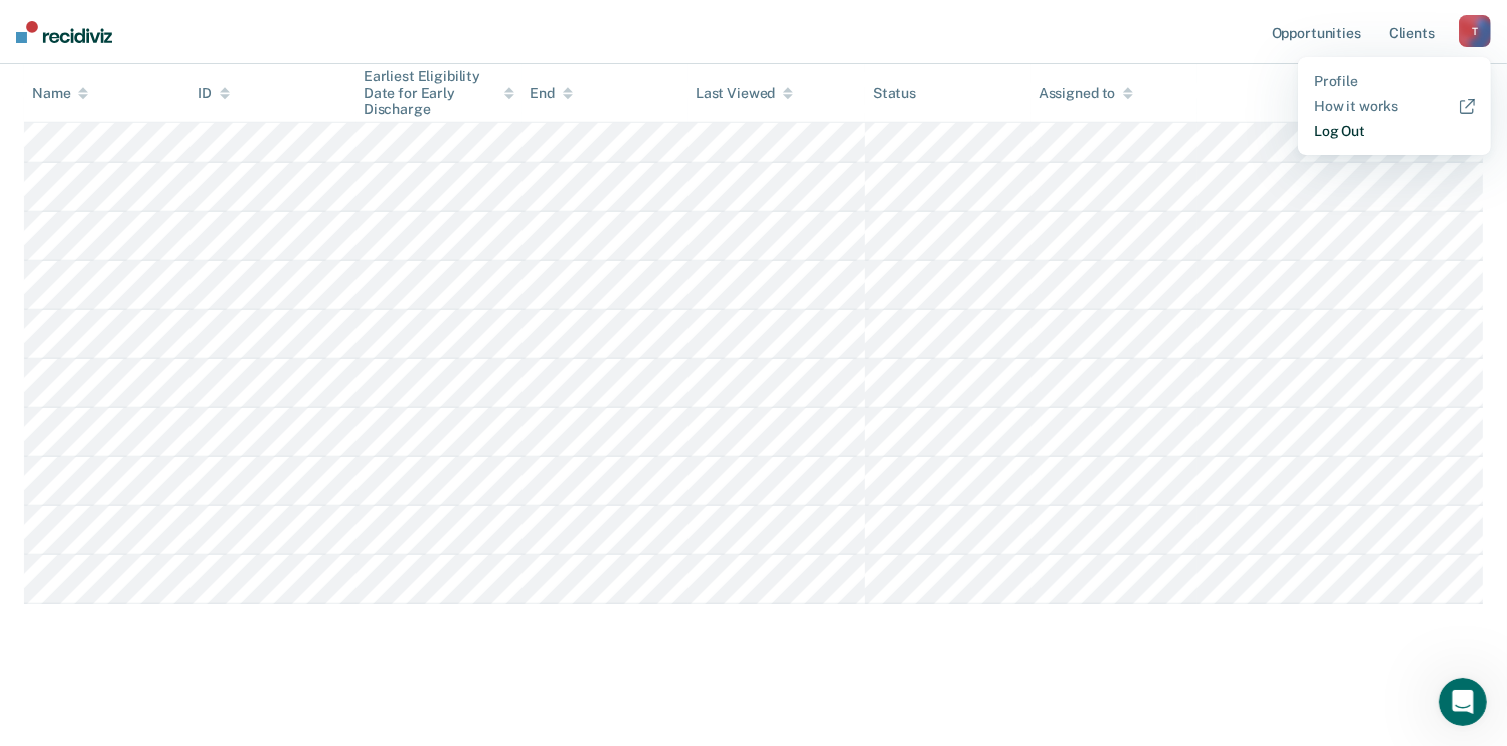 click on "Log Out" at bounding box center [1394, 131] 